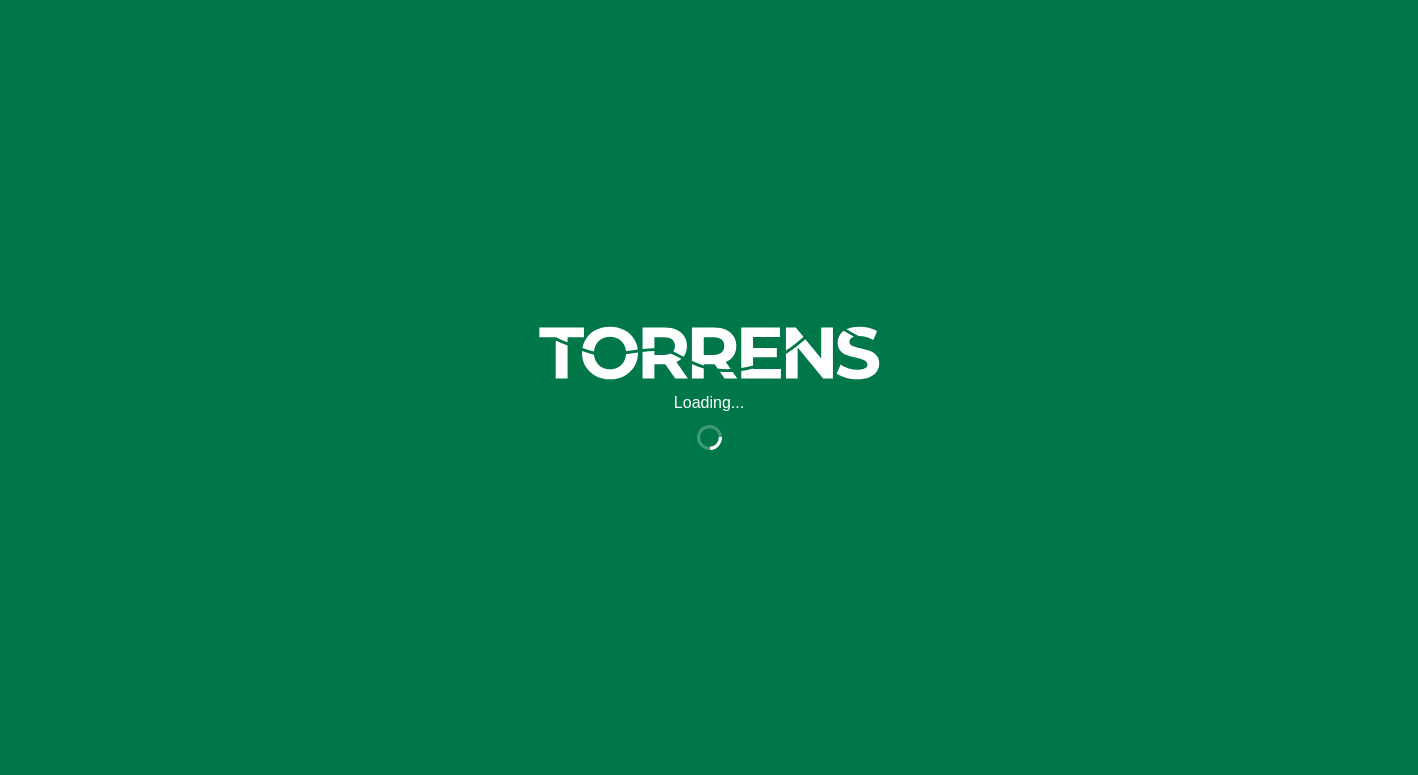 scroll, scrollTop: 0, scrollLeft: 0, axis: both 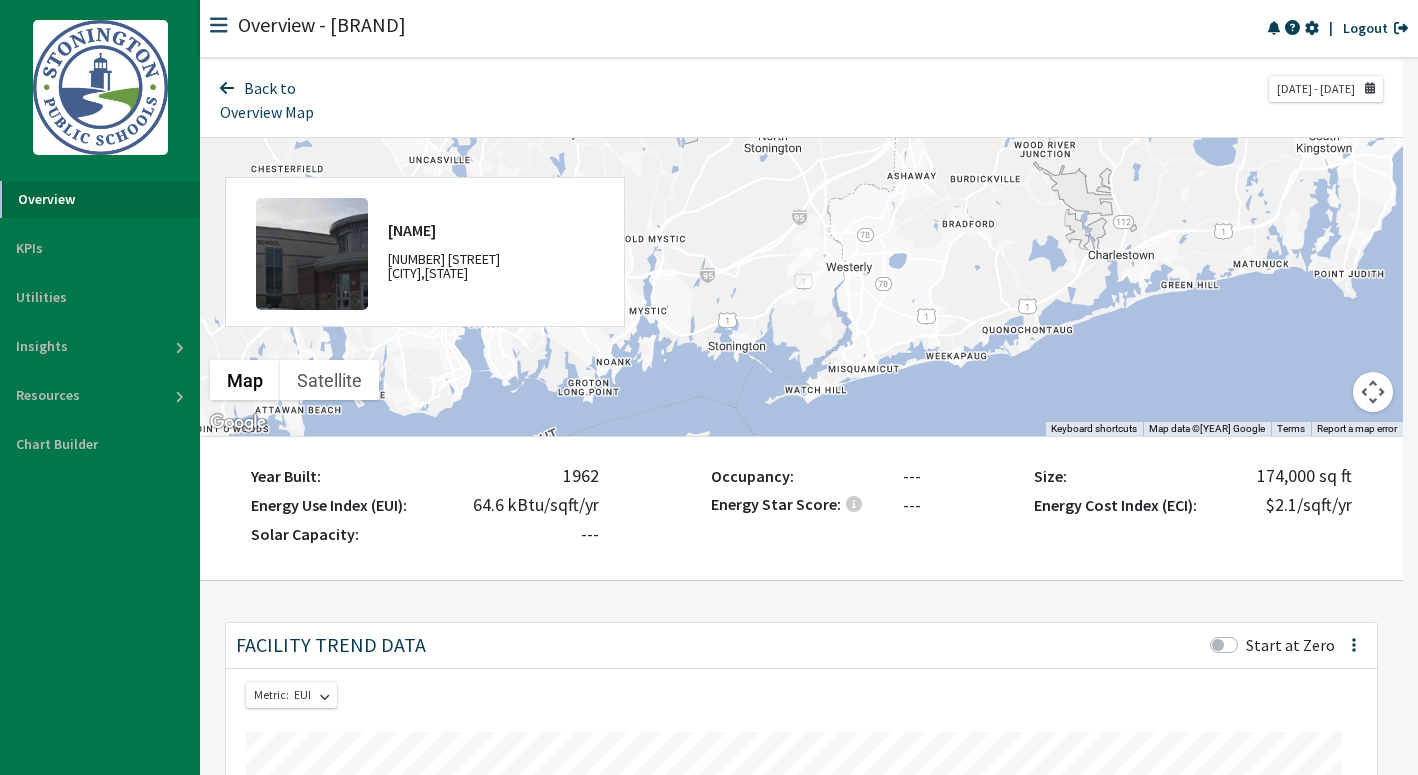 click at bounding box center [1312, 28] 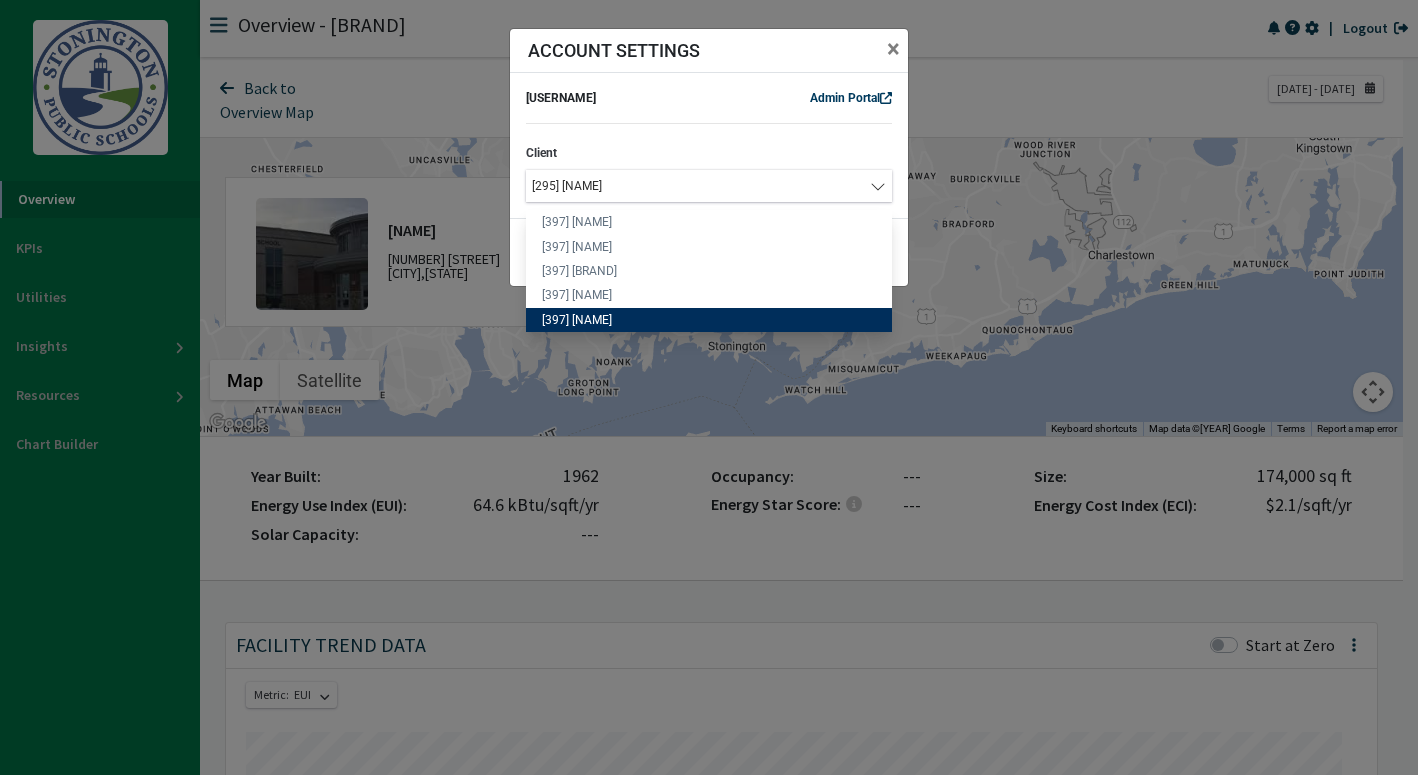 click on "[295] Stonington SD" at bounding box center [699, 186] 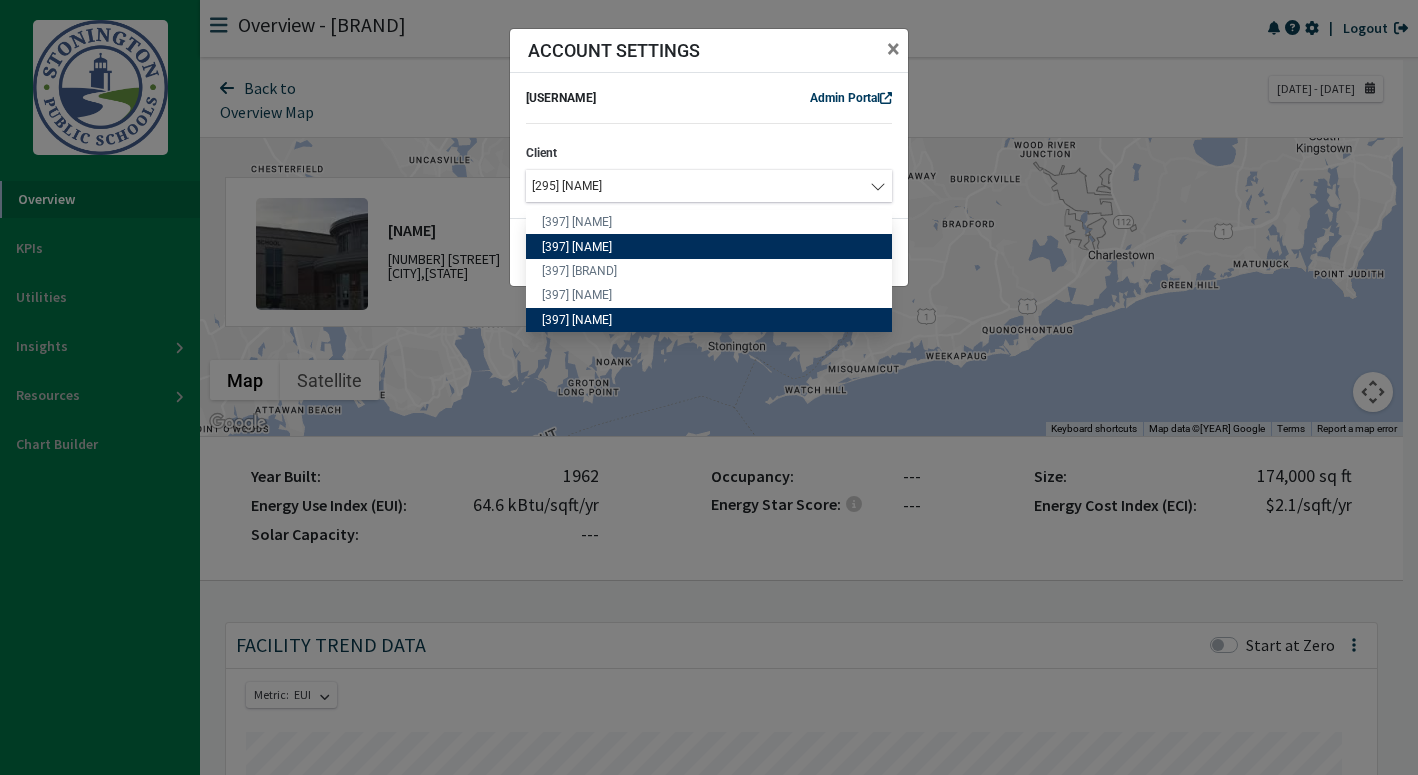 click on "[397] CTECS" at bounding box center [709, 246] 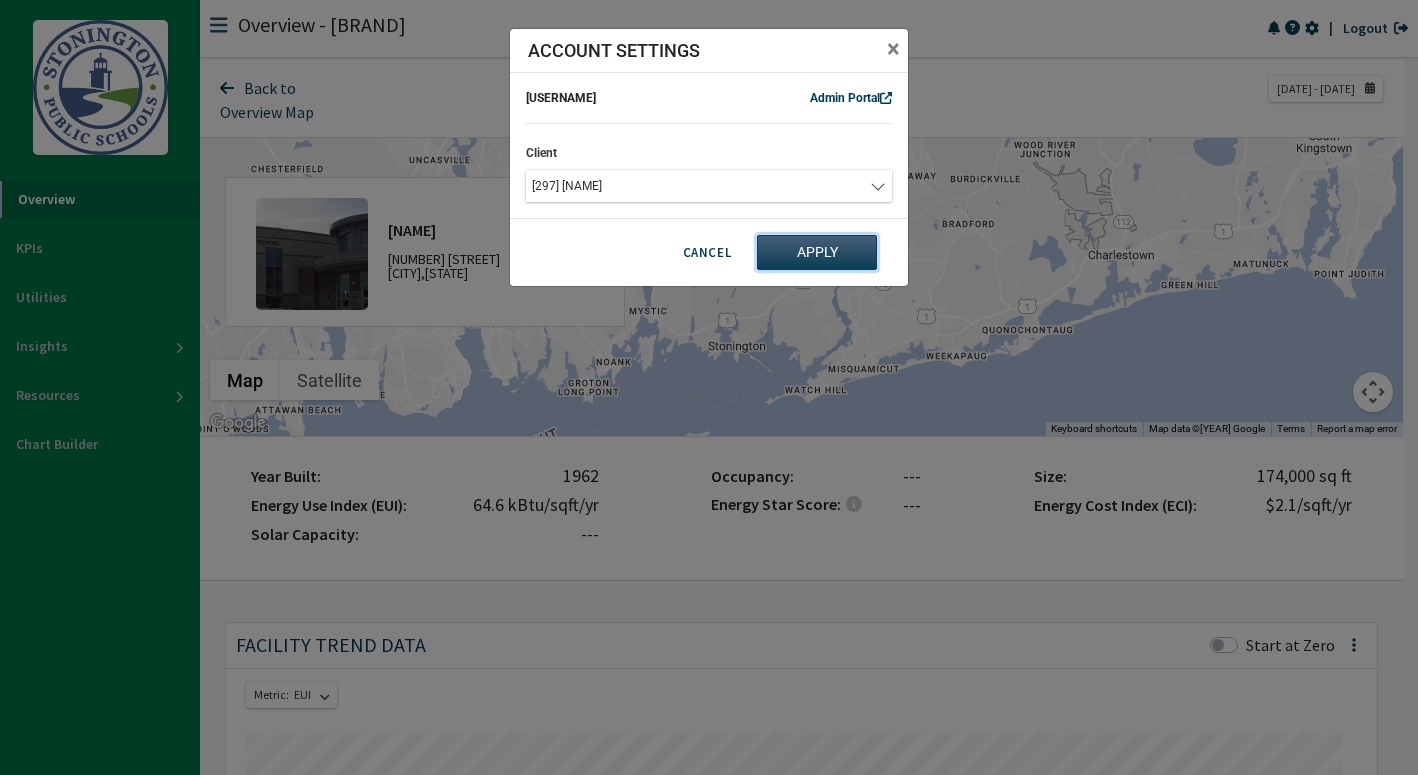 click on "Apply" at bounding box center (817, 252) 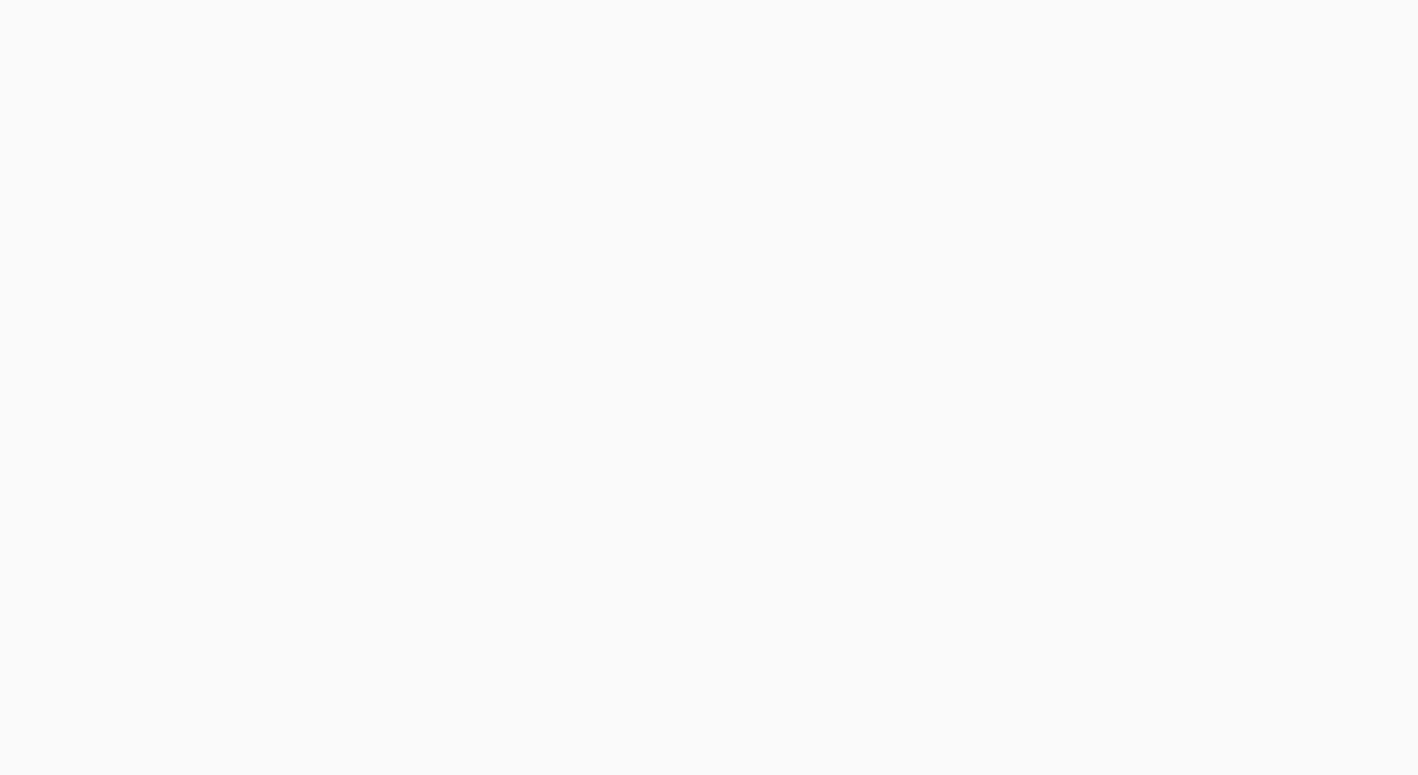 scroll, scrollTop: 0, scrollLeft: 0, axis: both 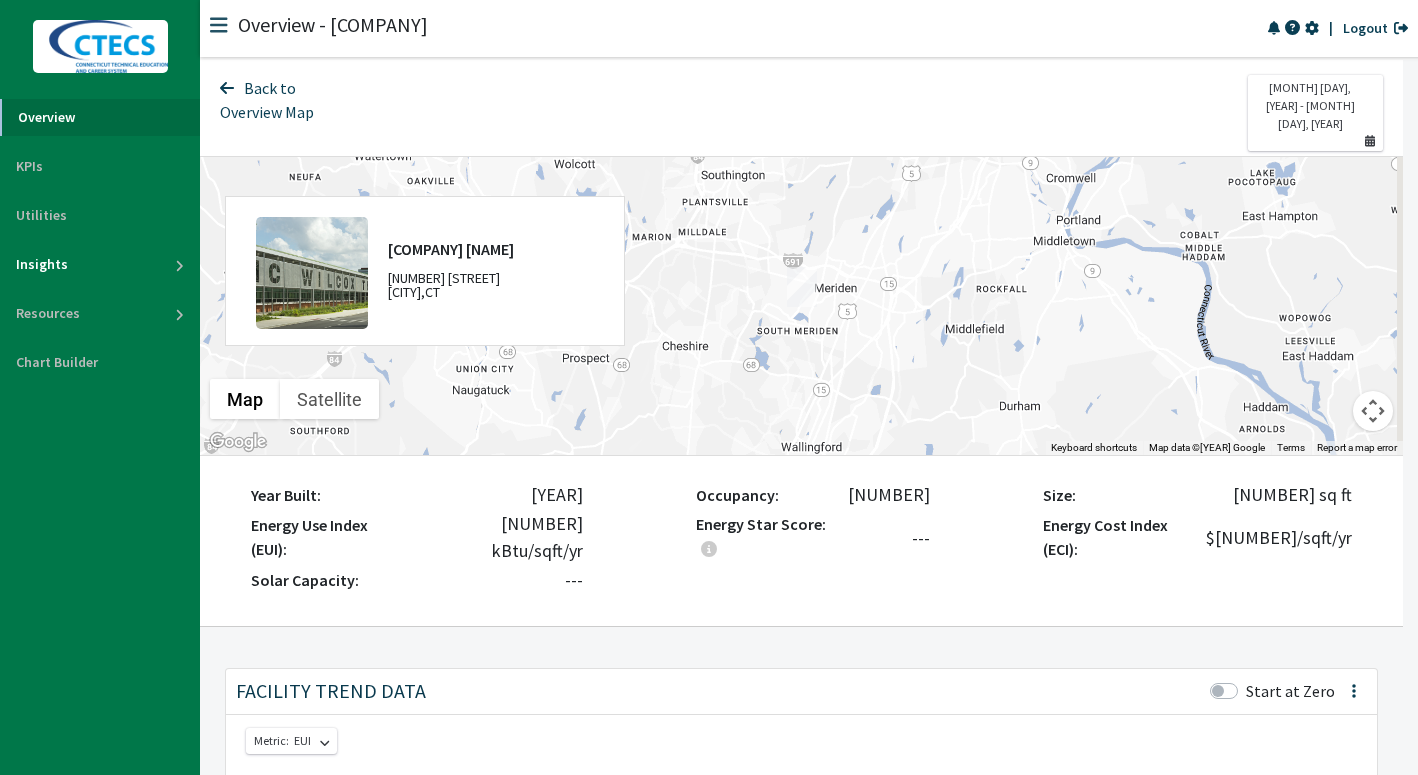 click on "Insights" at bounding box center [100, 264] 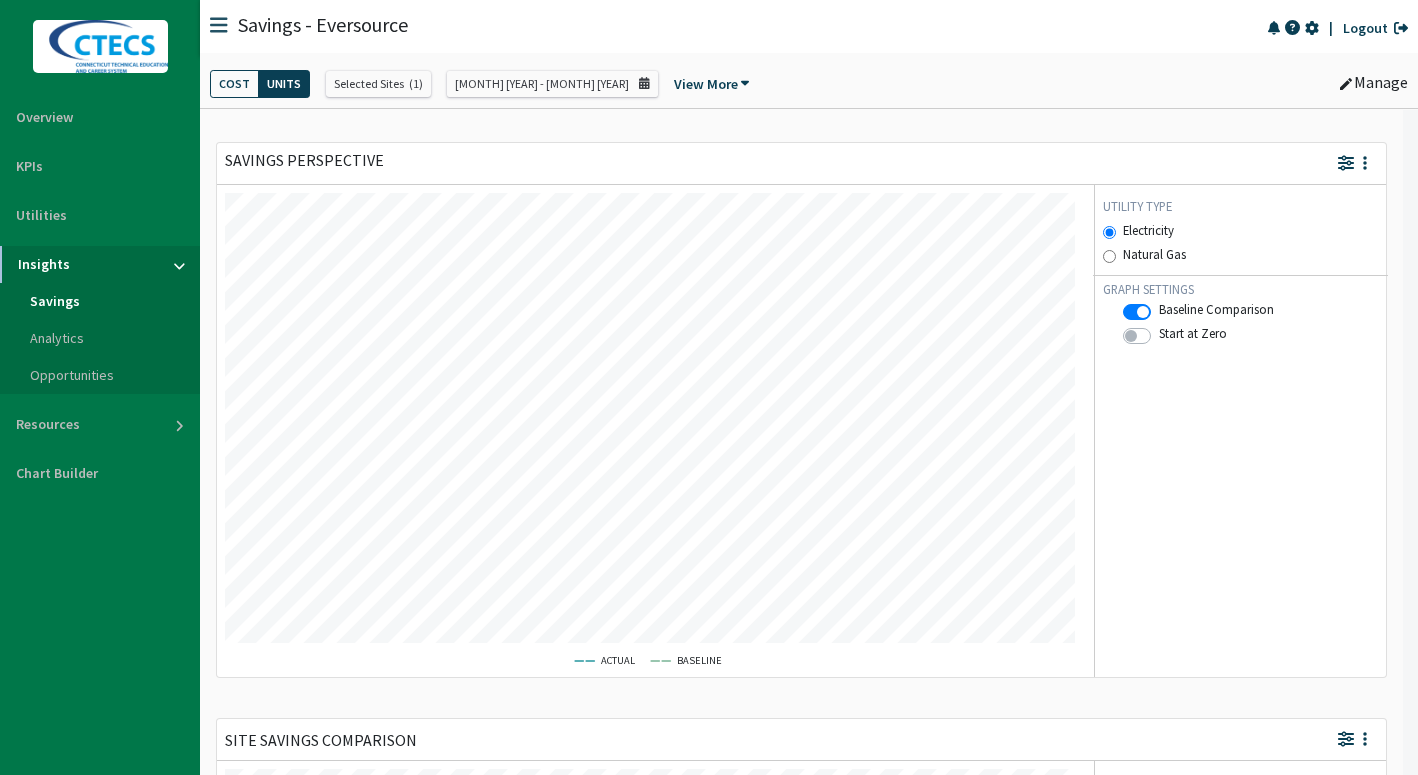 scroll, scrollTop: 999550, scrollLeft: 999150, axis: both 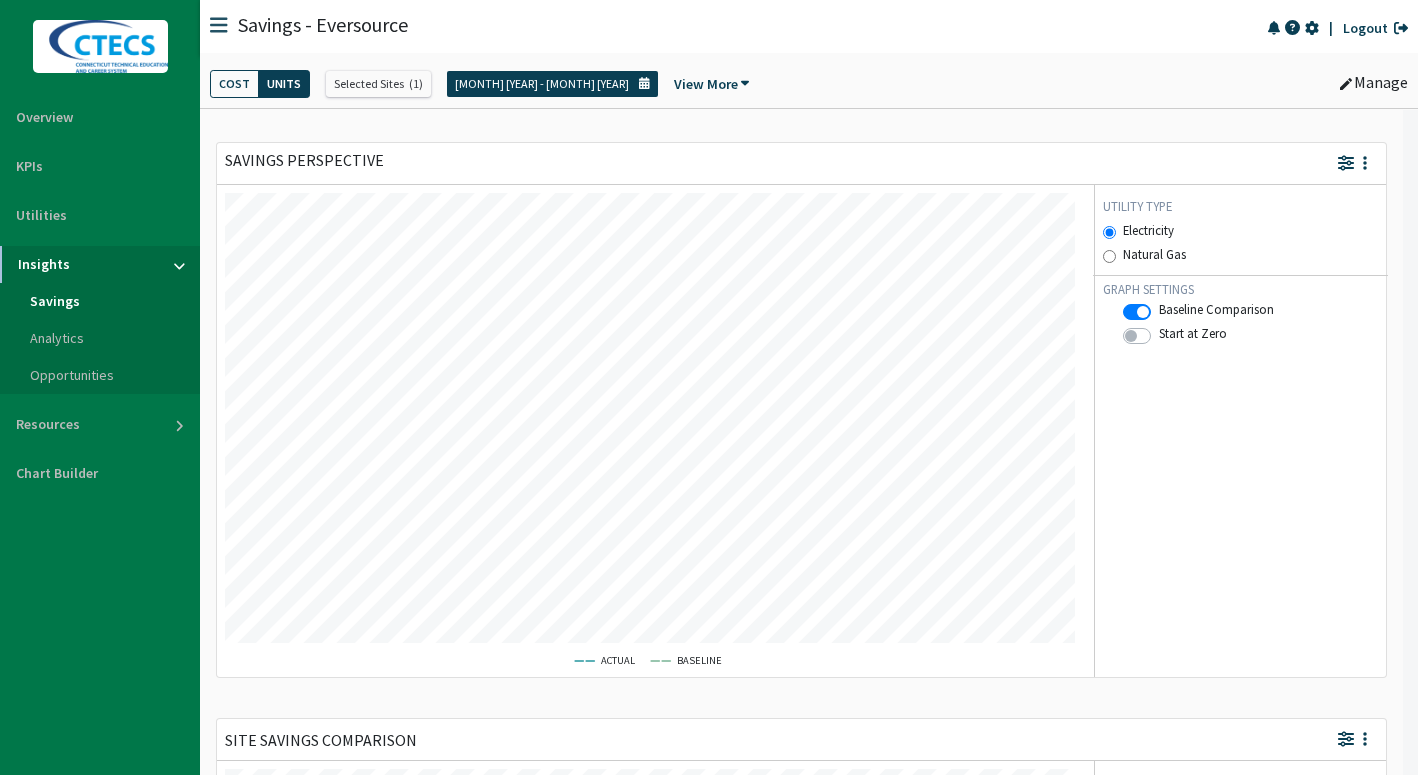 click on "[MONTH] [YEAR] - [MONTH] [YEAR]" at bounding box center (542, 84) 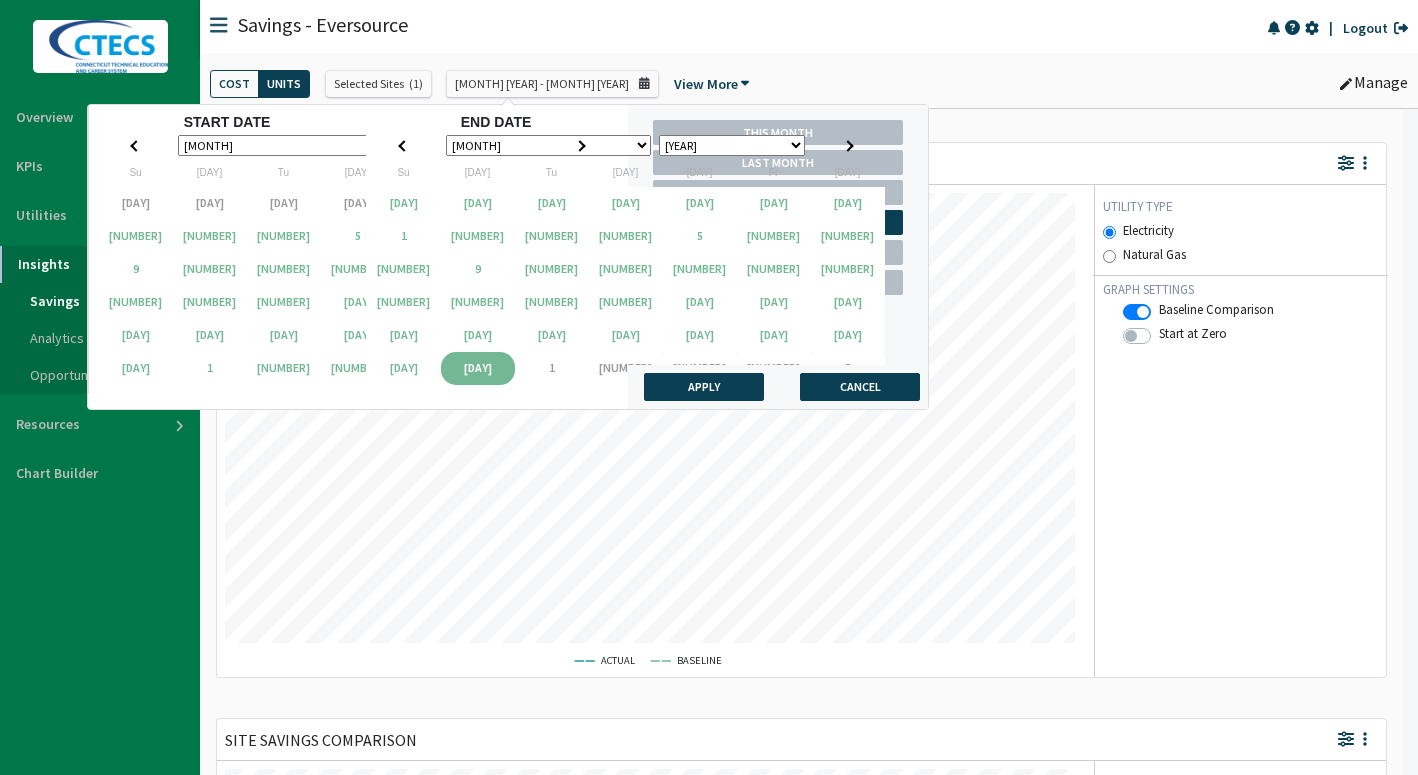 click on "This Year" at bounding box center [778, 222] 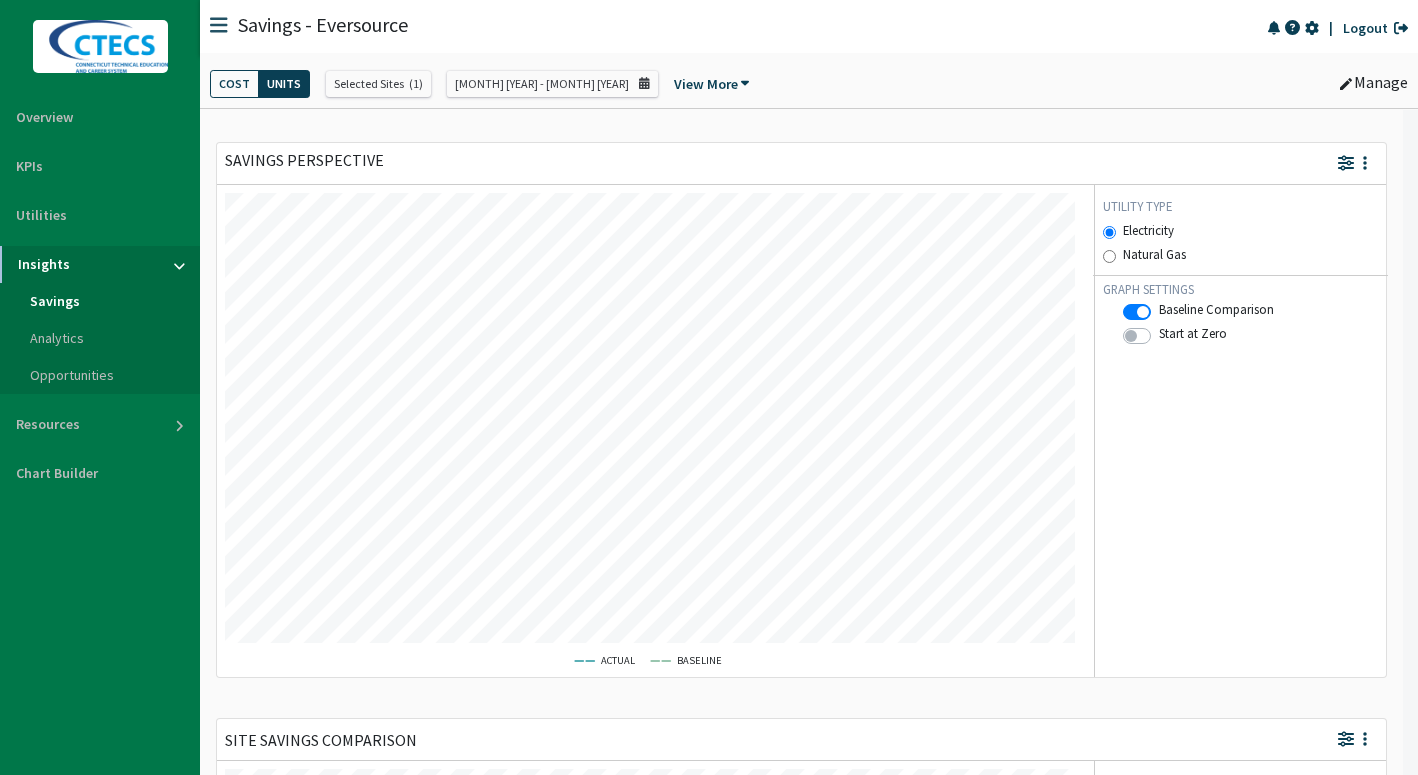 scroll, scrollTop: 999550, scrollLeft: 999150, axis: both 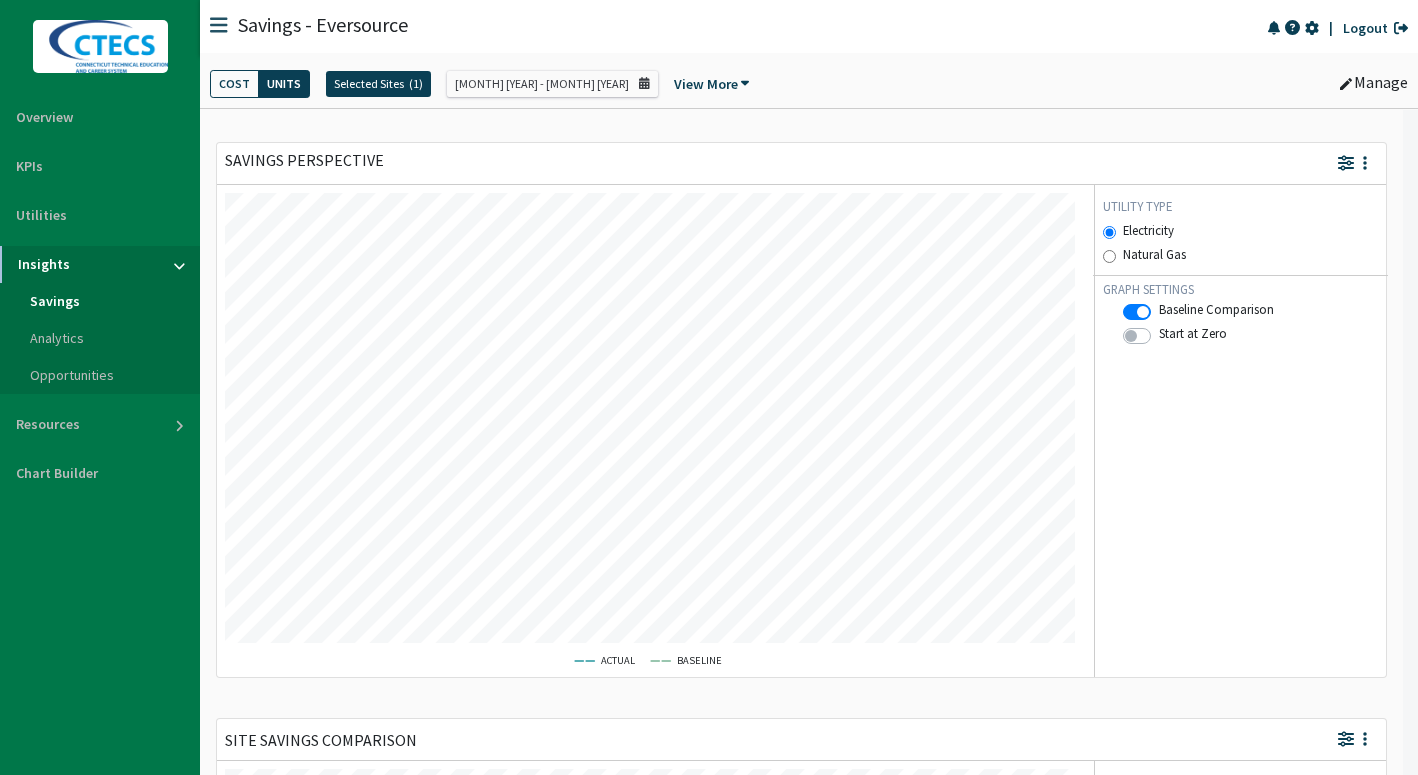 click on "Selected Sites ( [NUMBER] )" at bounding box center (378, 84) 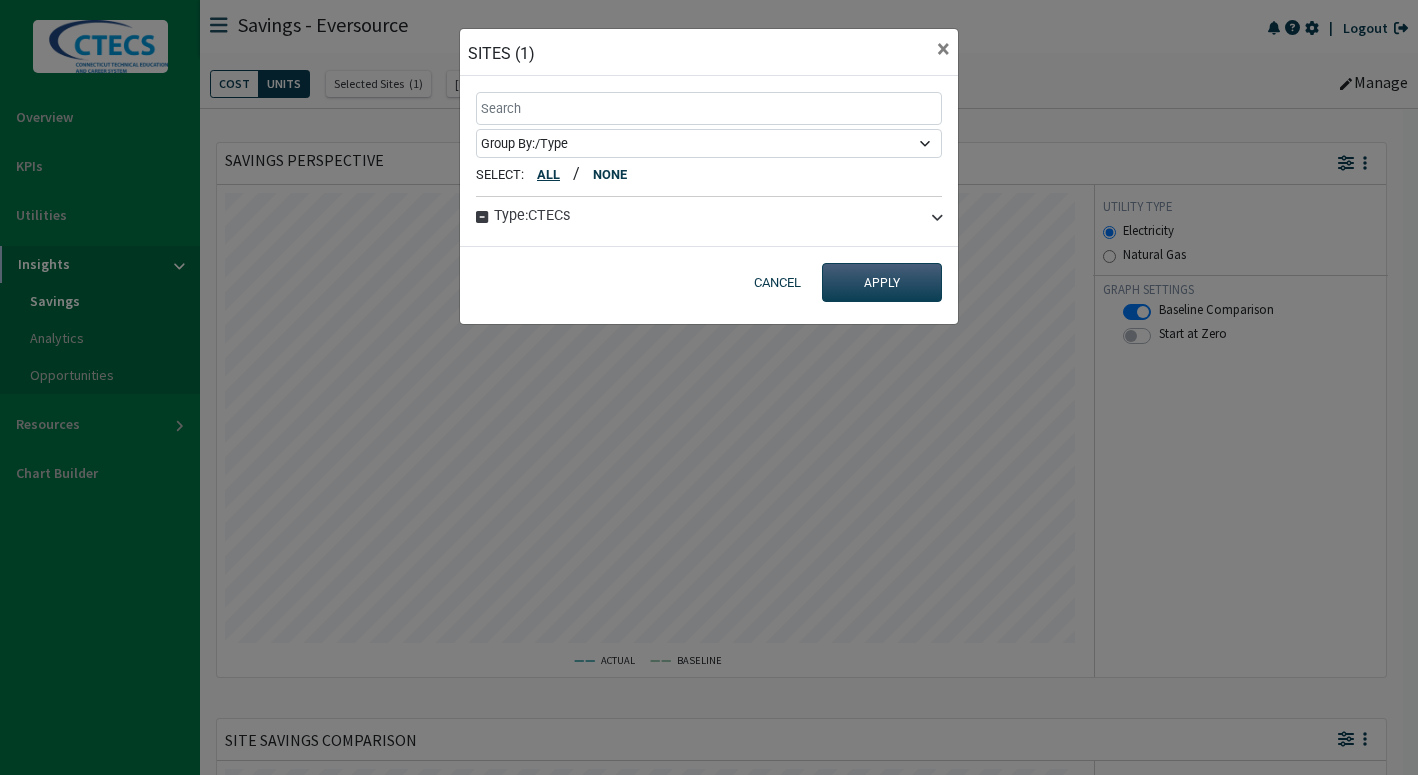 click on "ALL" at bounding box center (548, 174) 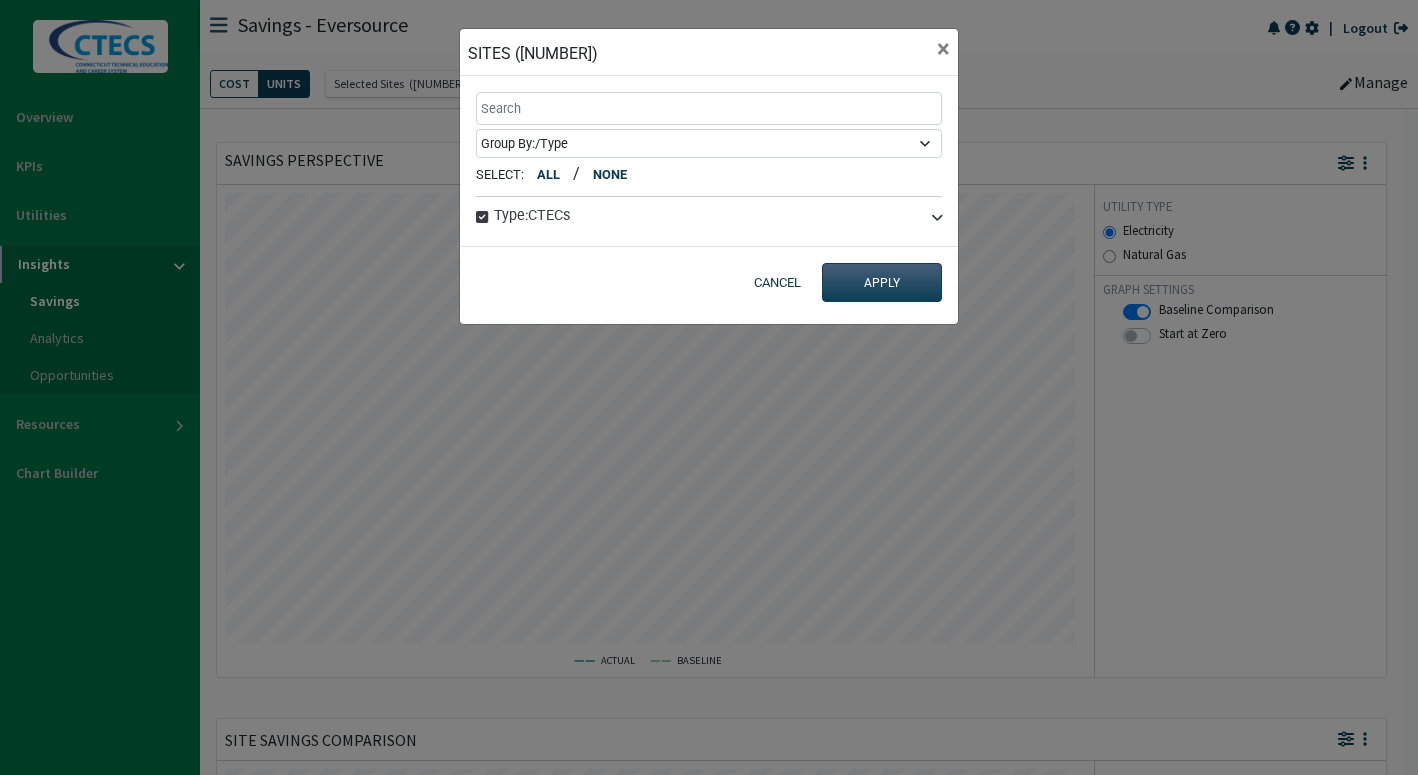 click on "Type: CTECs" at bounding box center (709, 216) 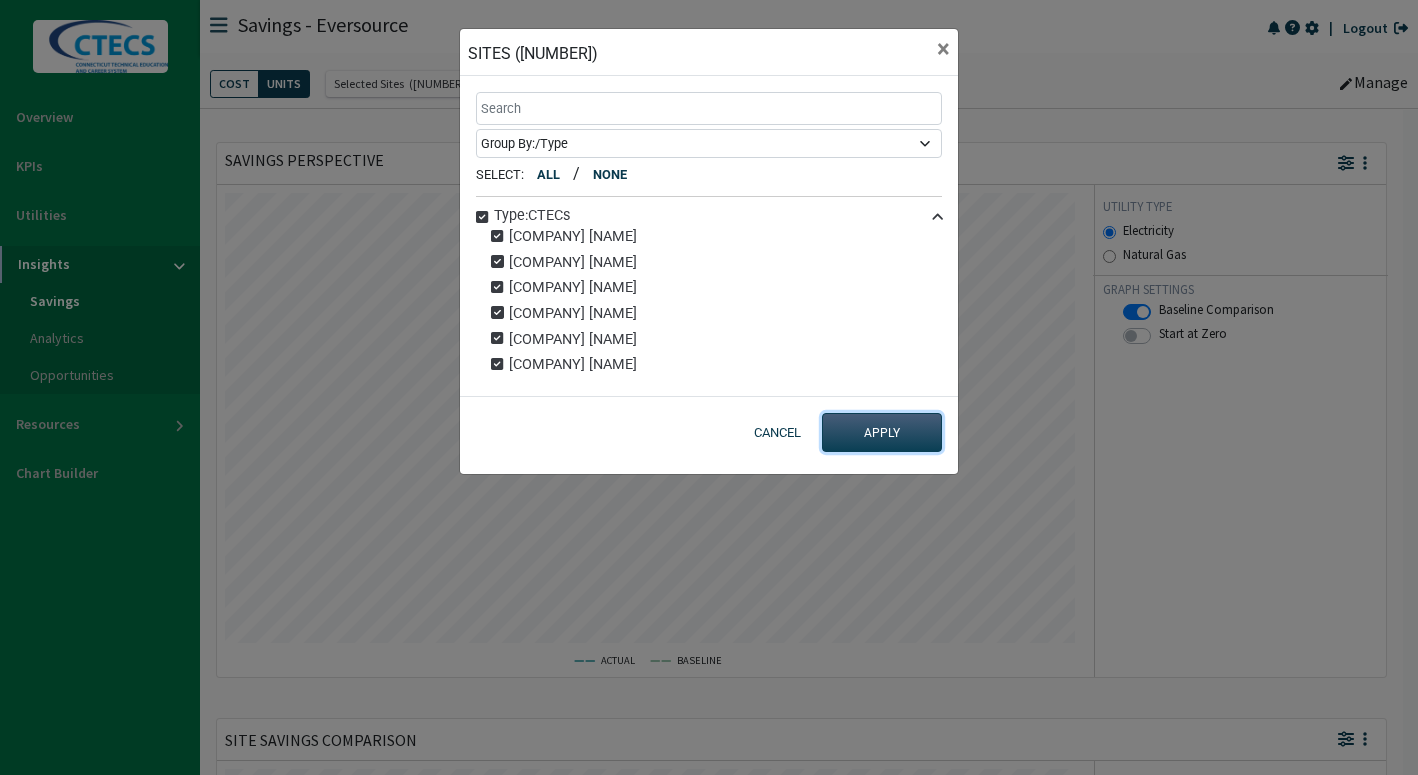 click on "APPLY" at bounding box center [882, 432] 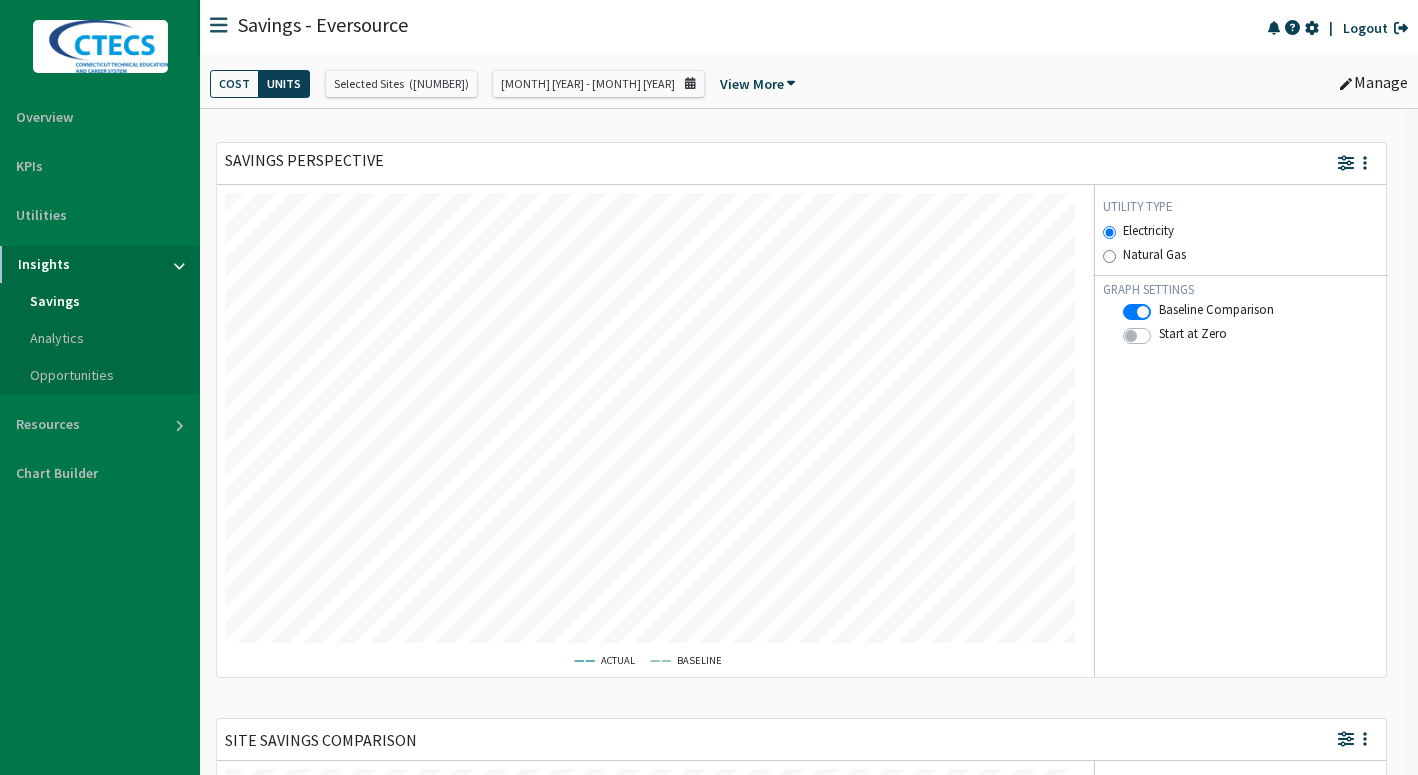 scroll, scrollTop: 999500, scrollLeft: 999150, axis: both 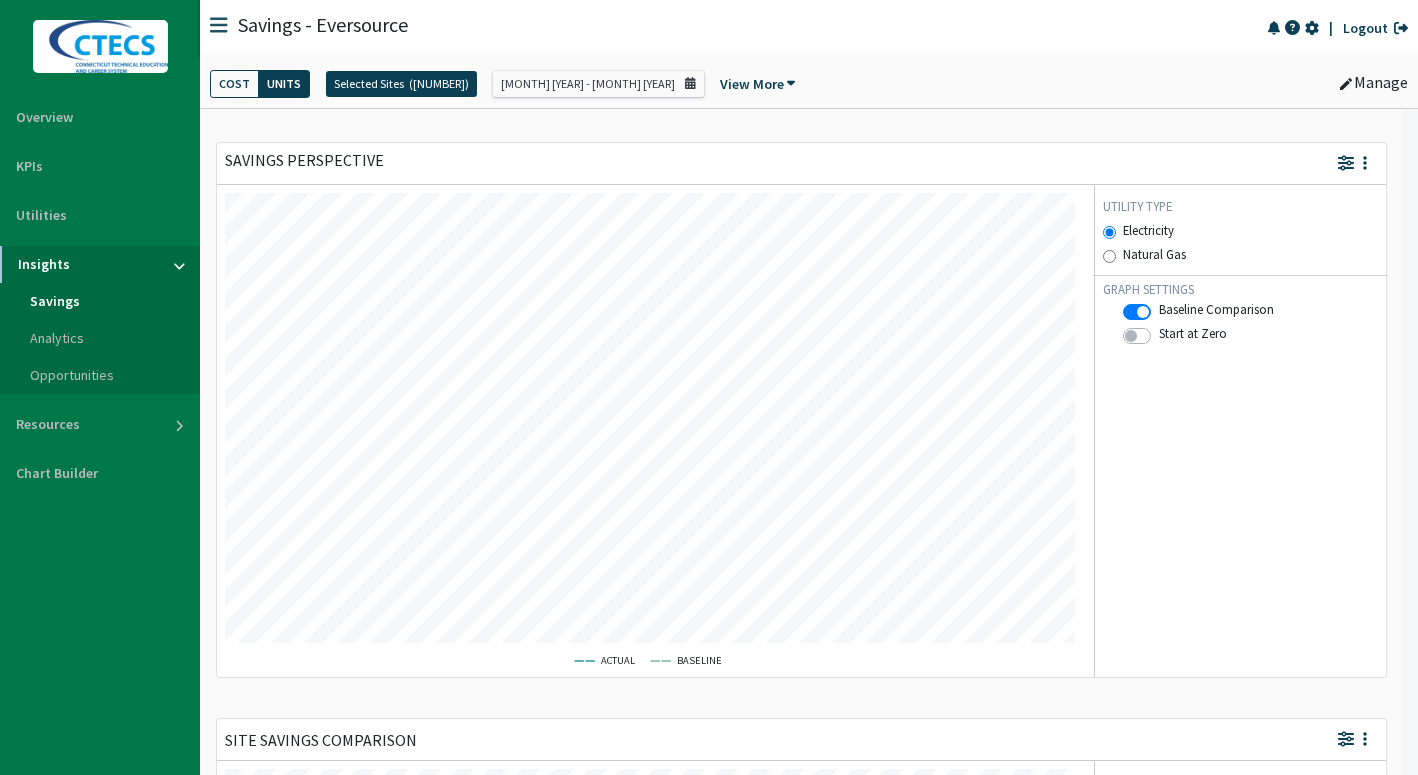 click on "Selected Sites" at bounding box center [369, 84] 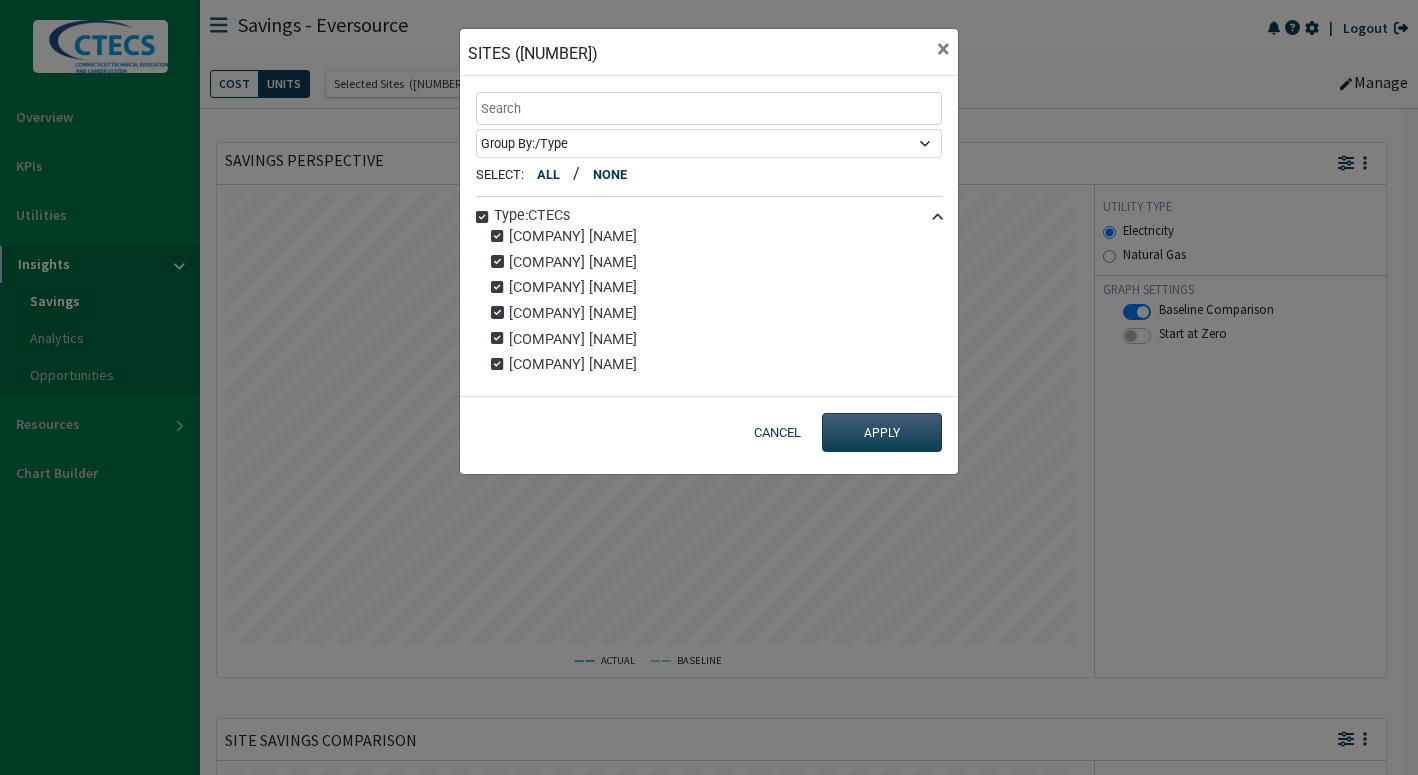 click on "CANCEL" at bounding box center (777, 433) 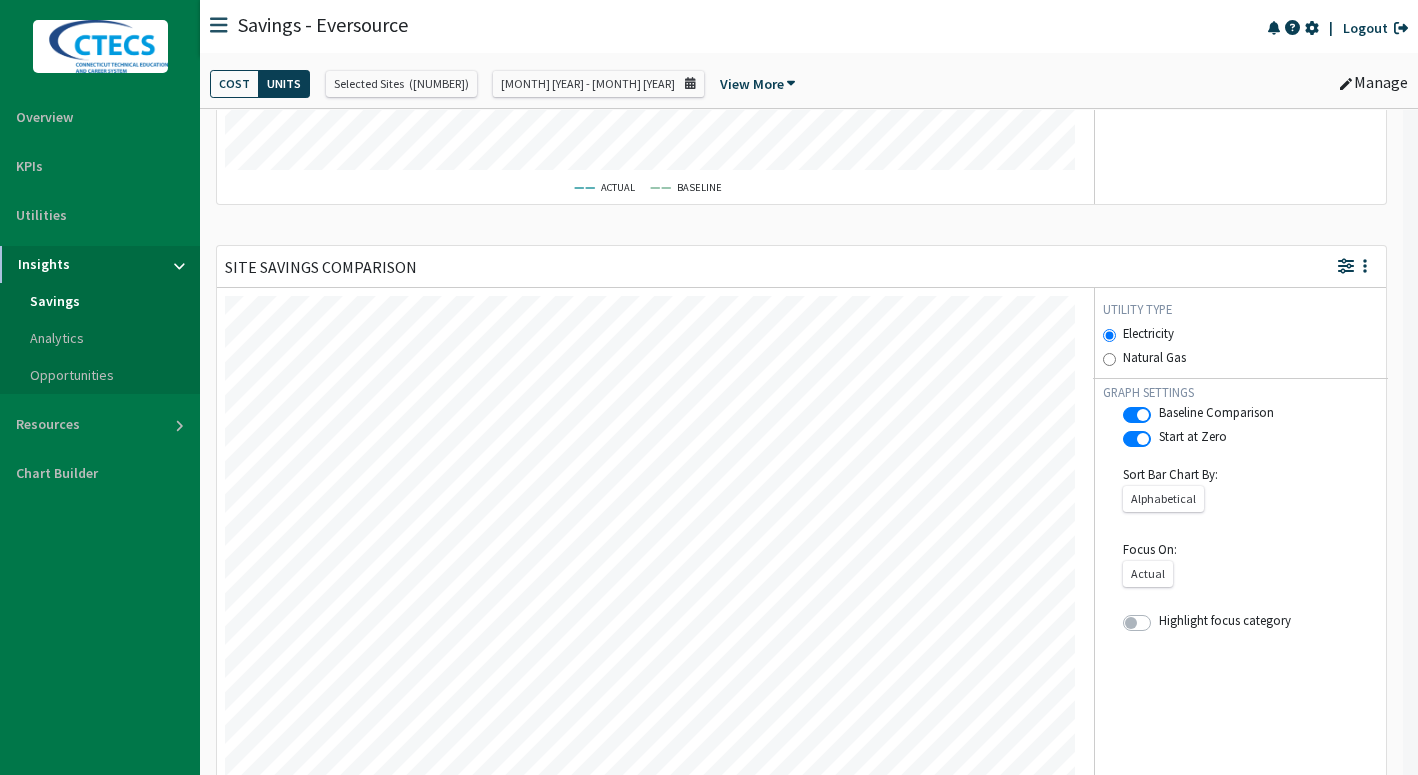 scroll, scrollTop: 553, scrollLeft: 0, axis: vertical 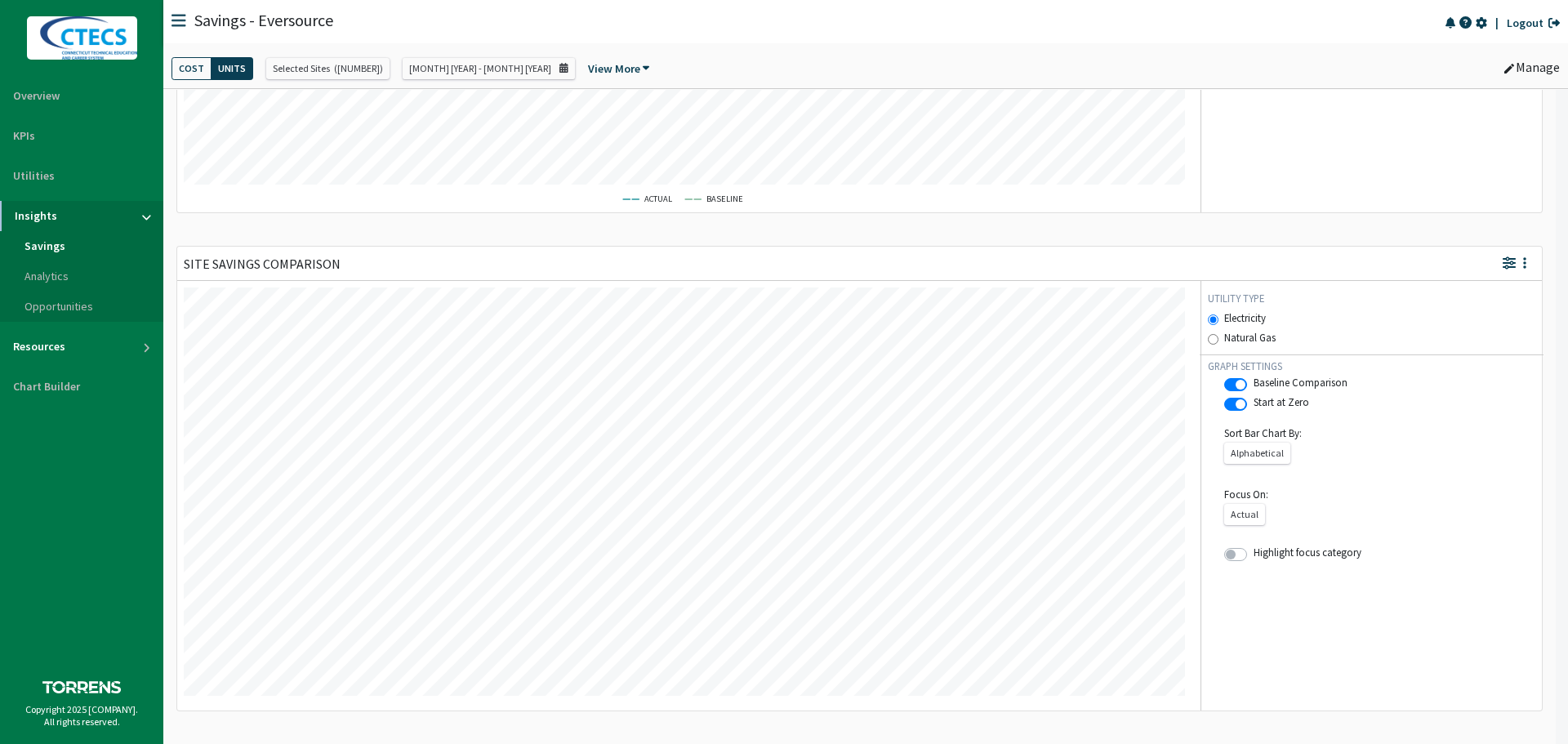 click on "Resources" at bounding box center (82, 346) 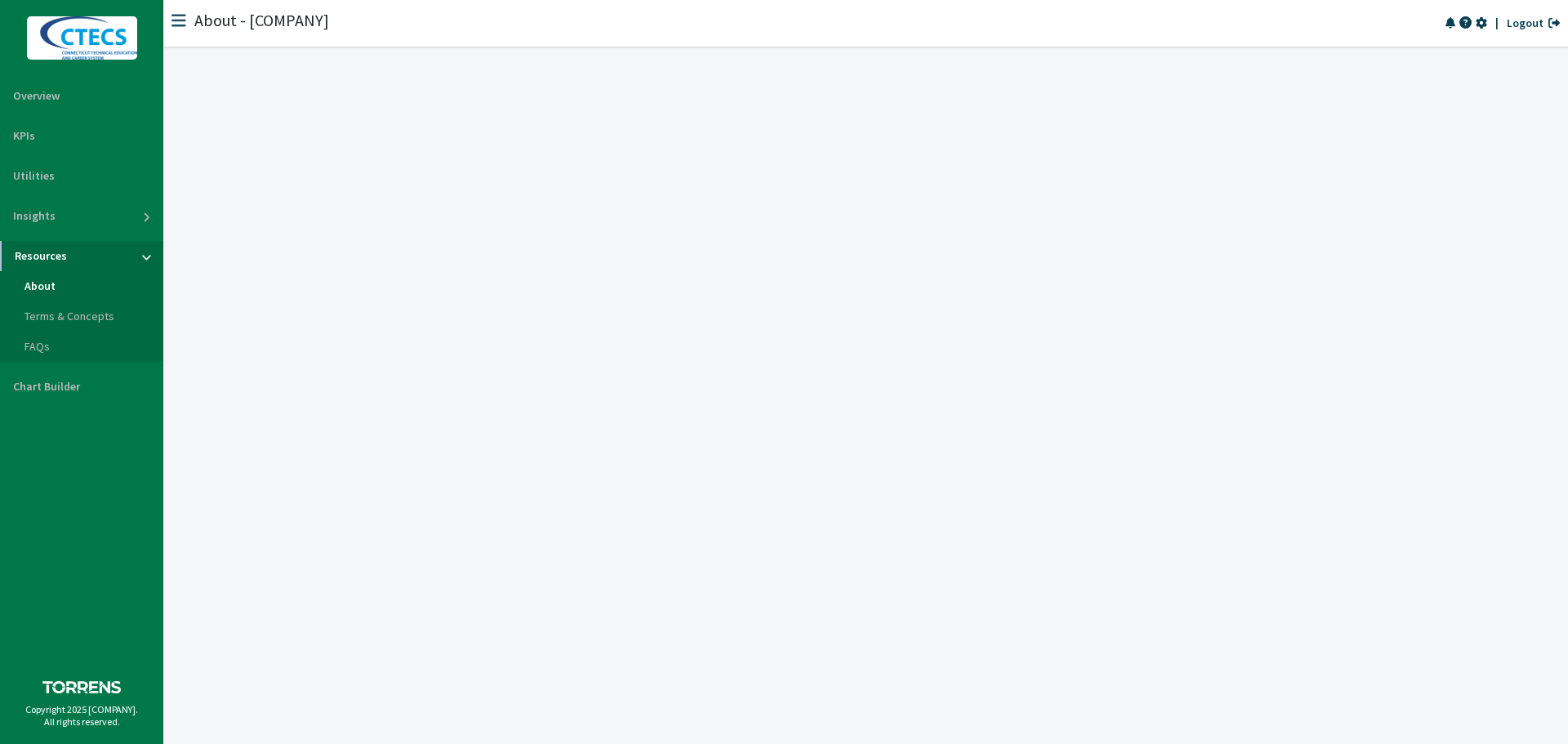 scroll, scrollTop: 0, scrollLeft: 0, axis: both 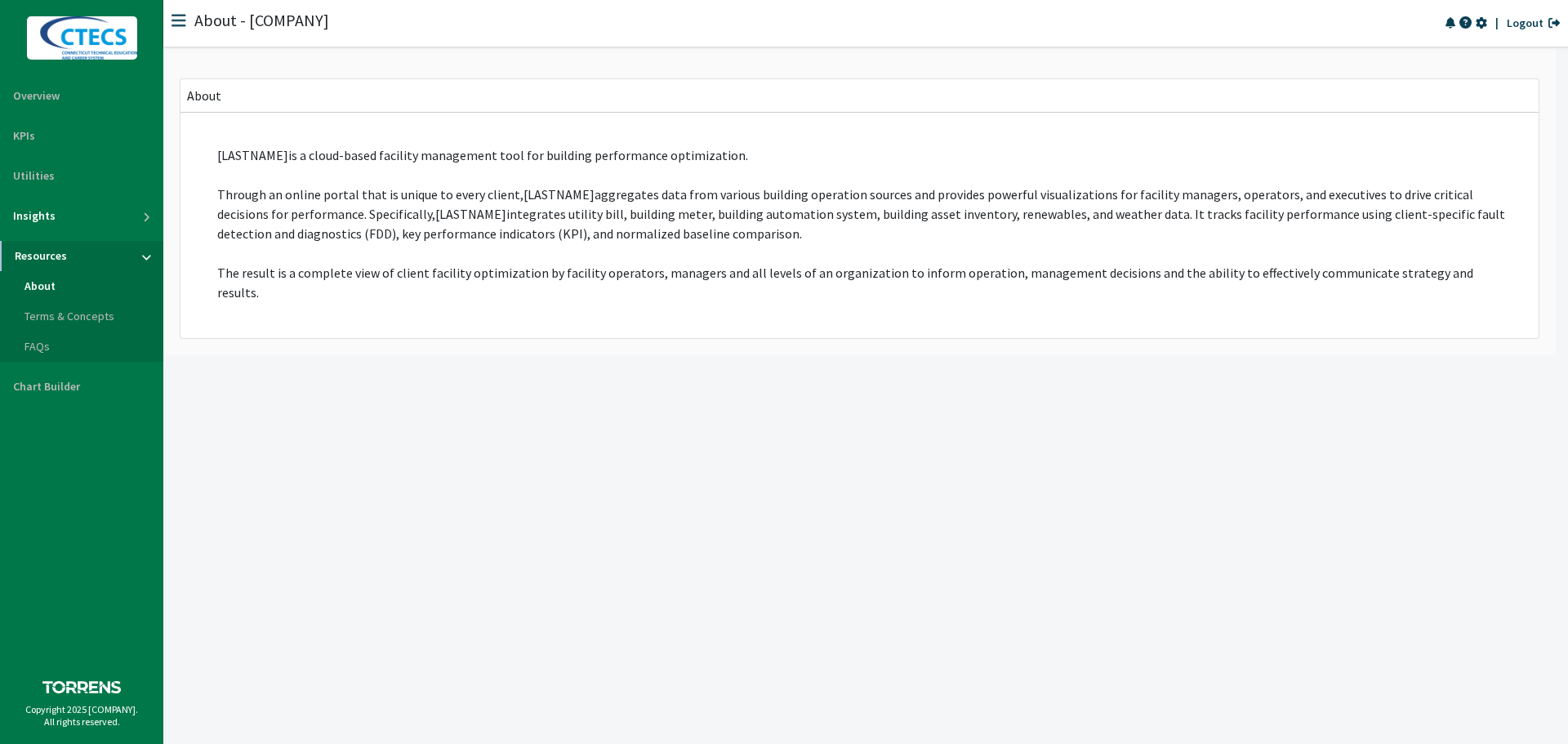 click on "Insights" at bounding box center (82, 216) 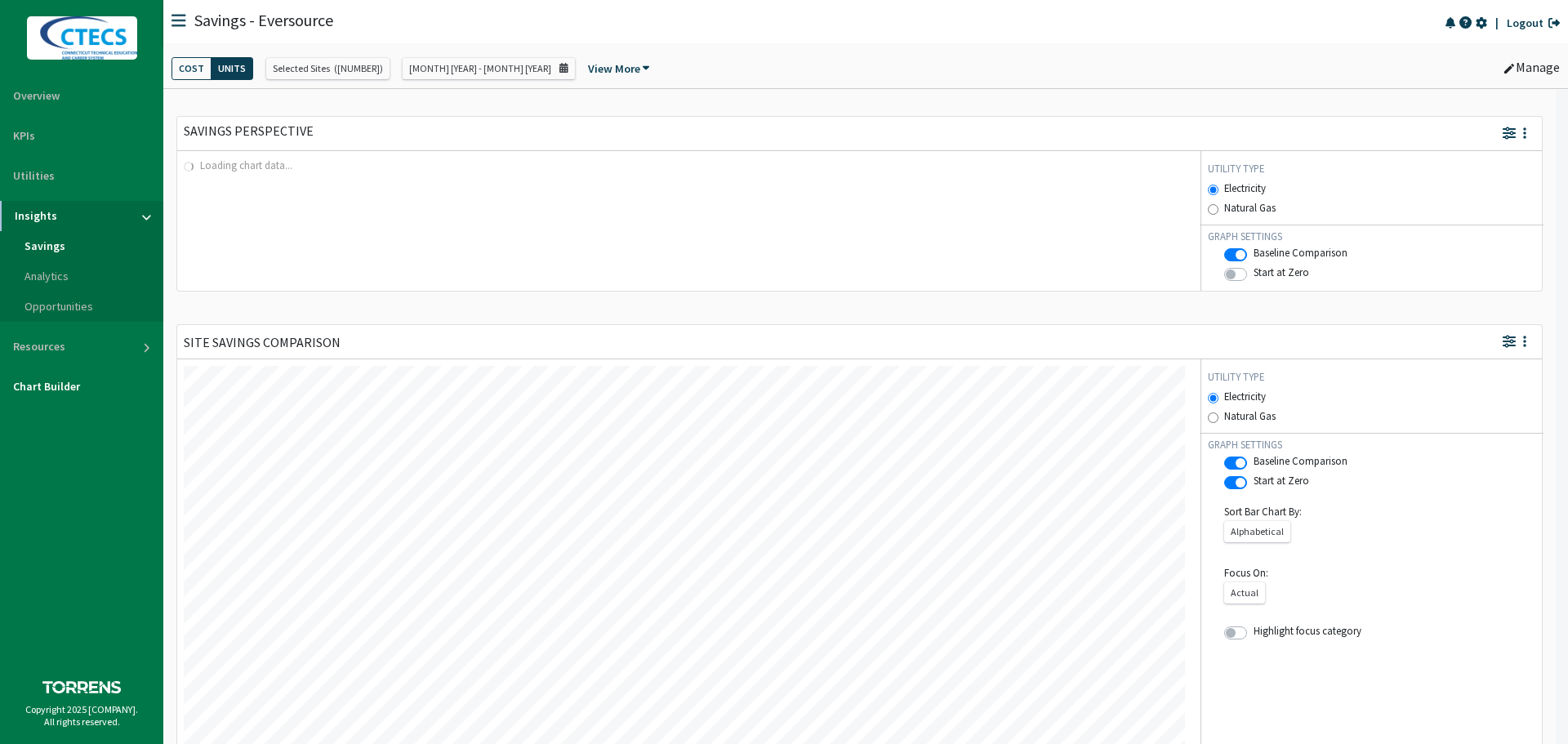 scroll, scrollTop: 816277, scrollLeft: 815665, axis: both 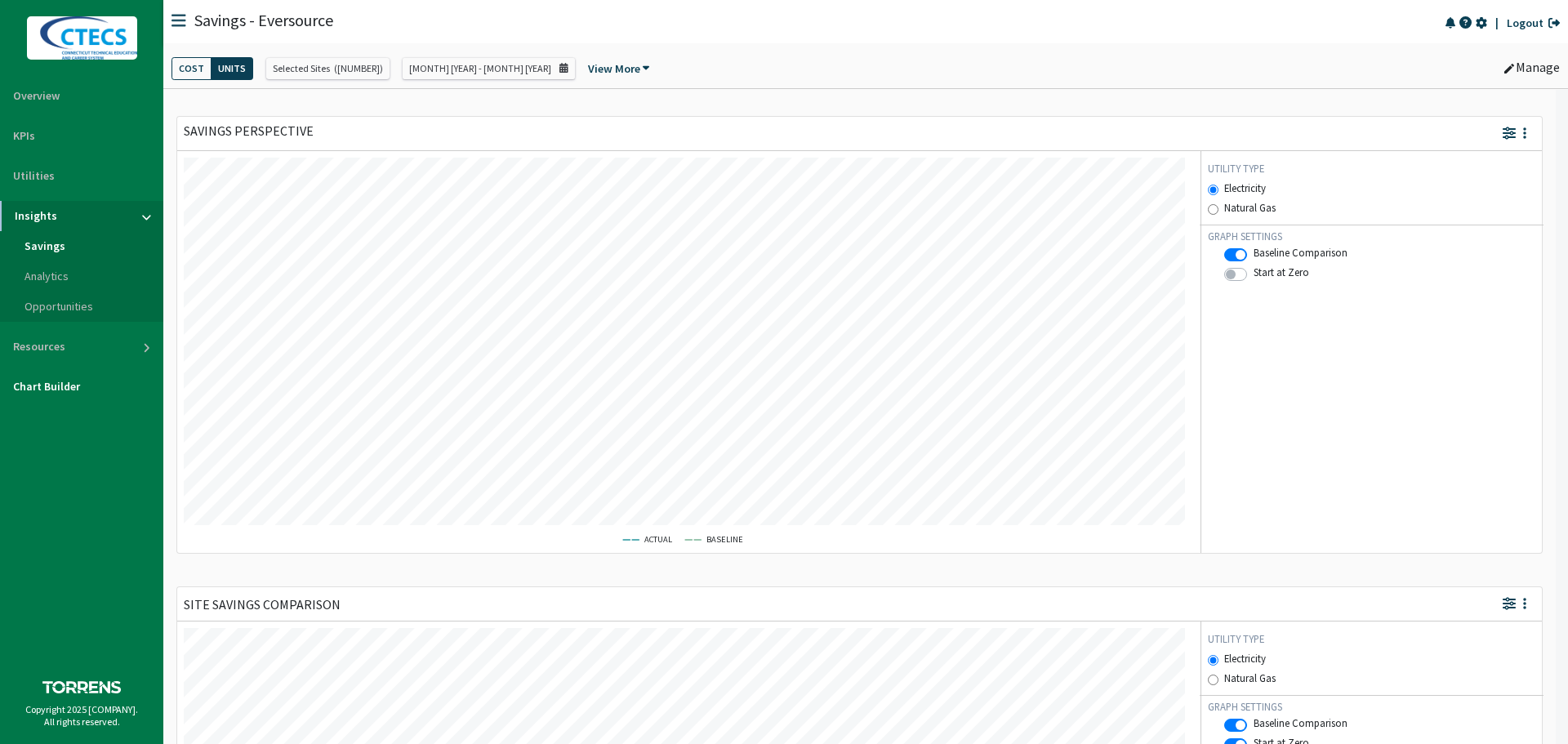 click on "Chart Builder" at bounding box center [82, 386] 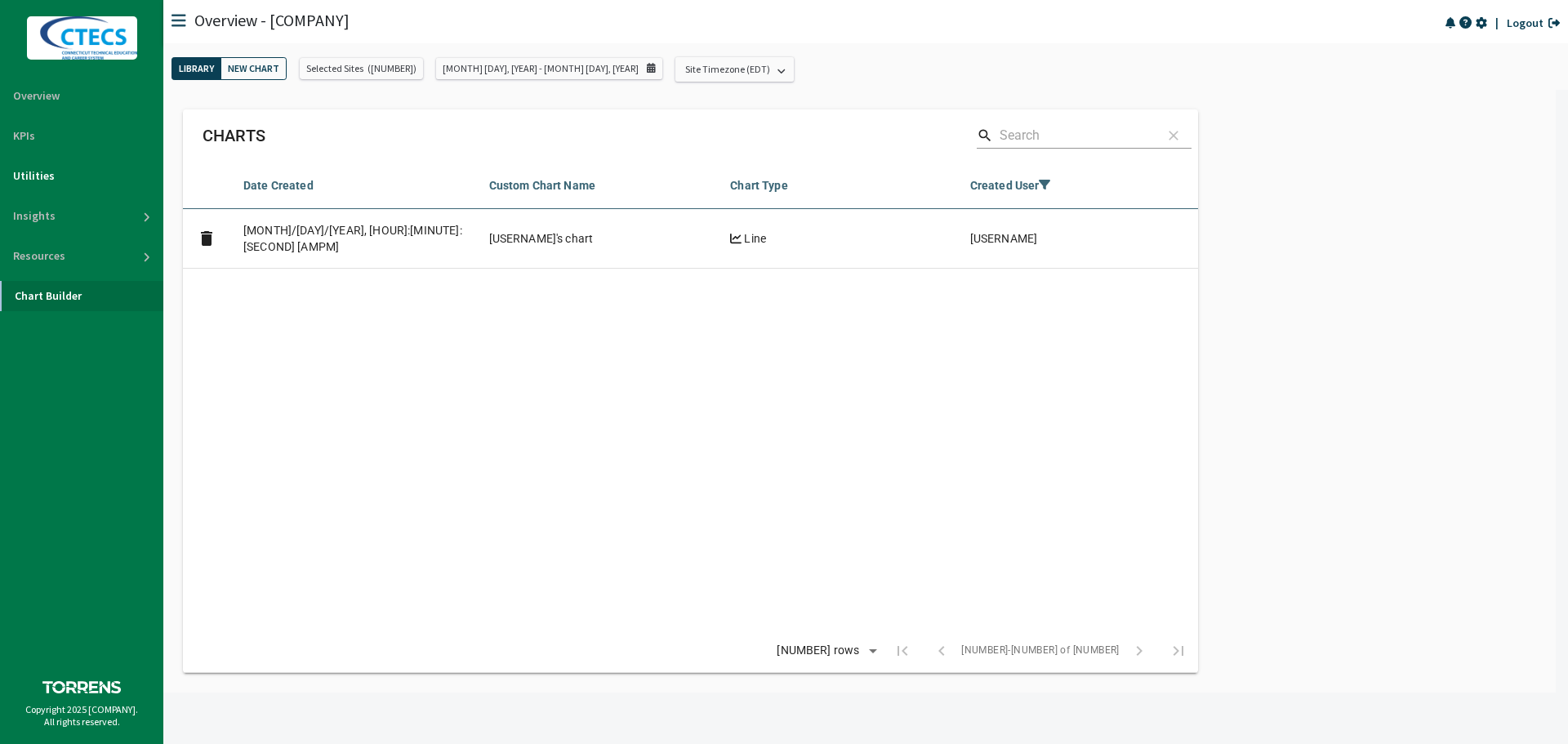 click on "Utilities" at bounding box center [82, 176] 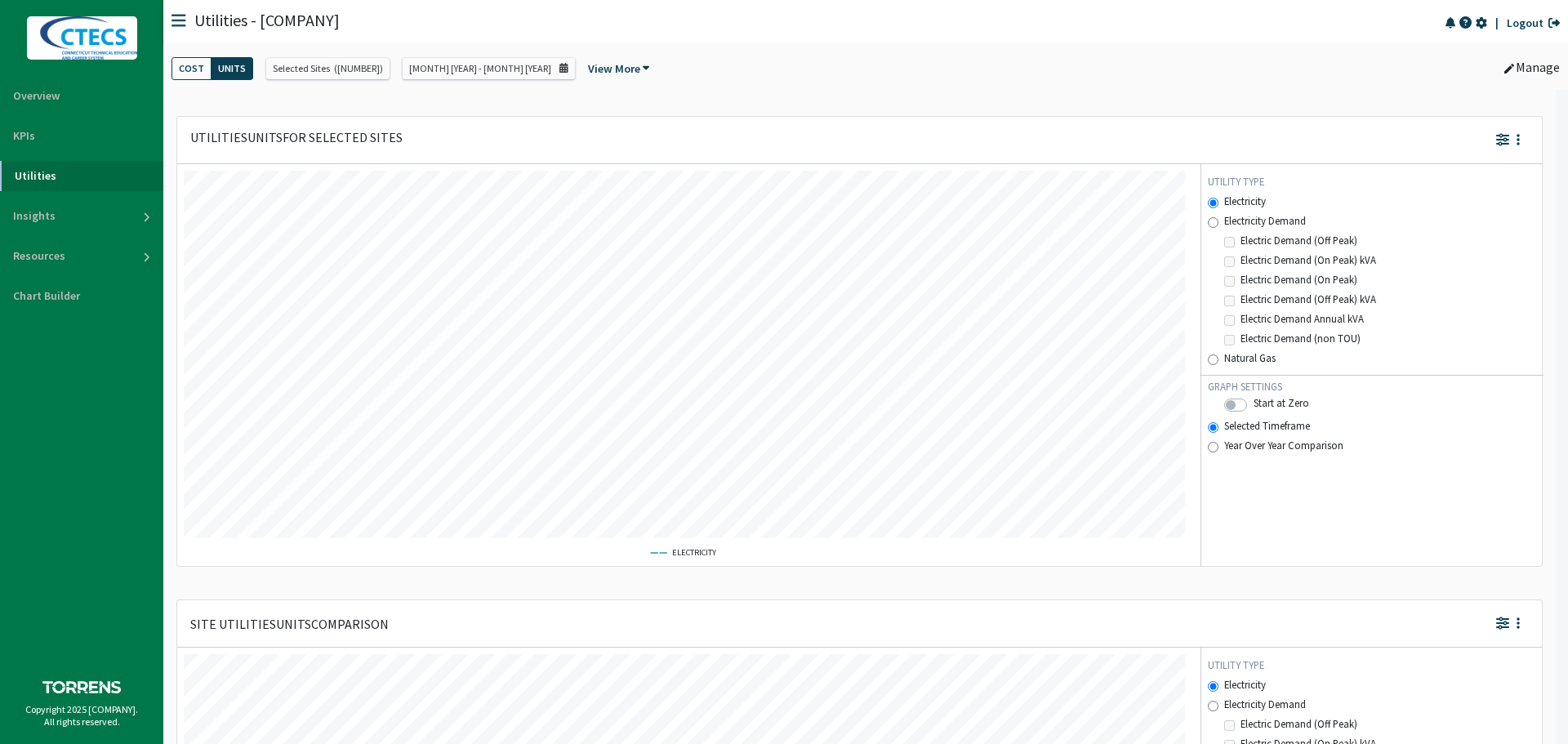 scroll, scrollTop: 816317, scrollLeft: 815665, axis: both 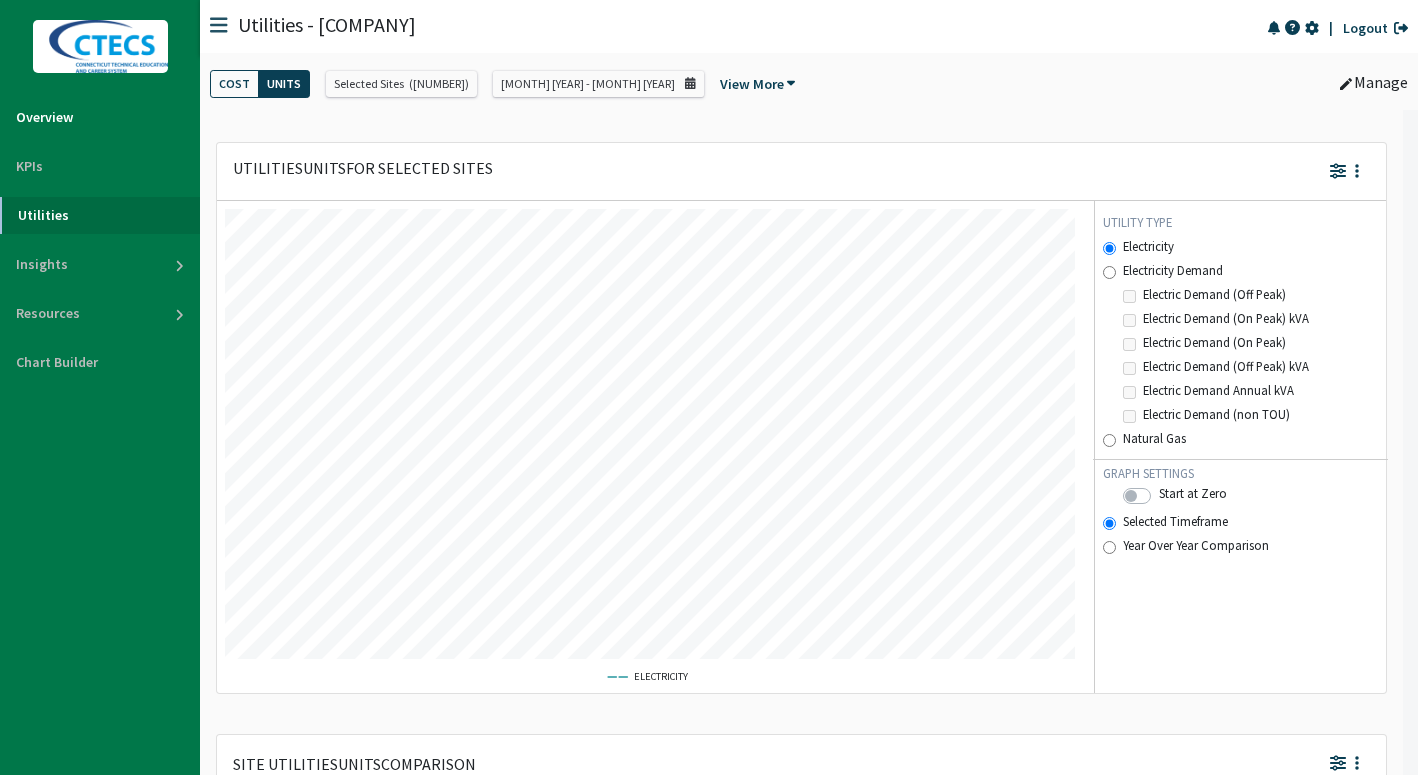 click on "Overview" at bounding box center (100, 117) 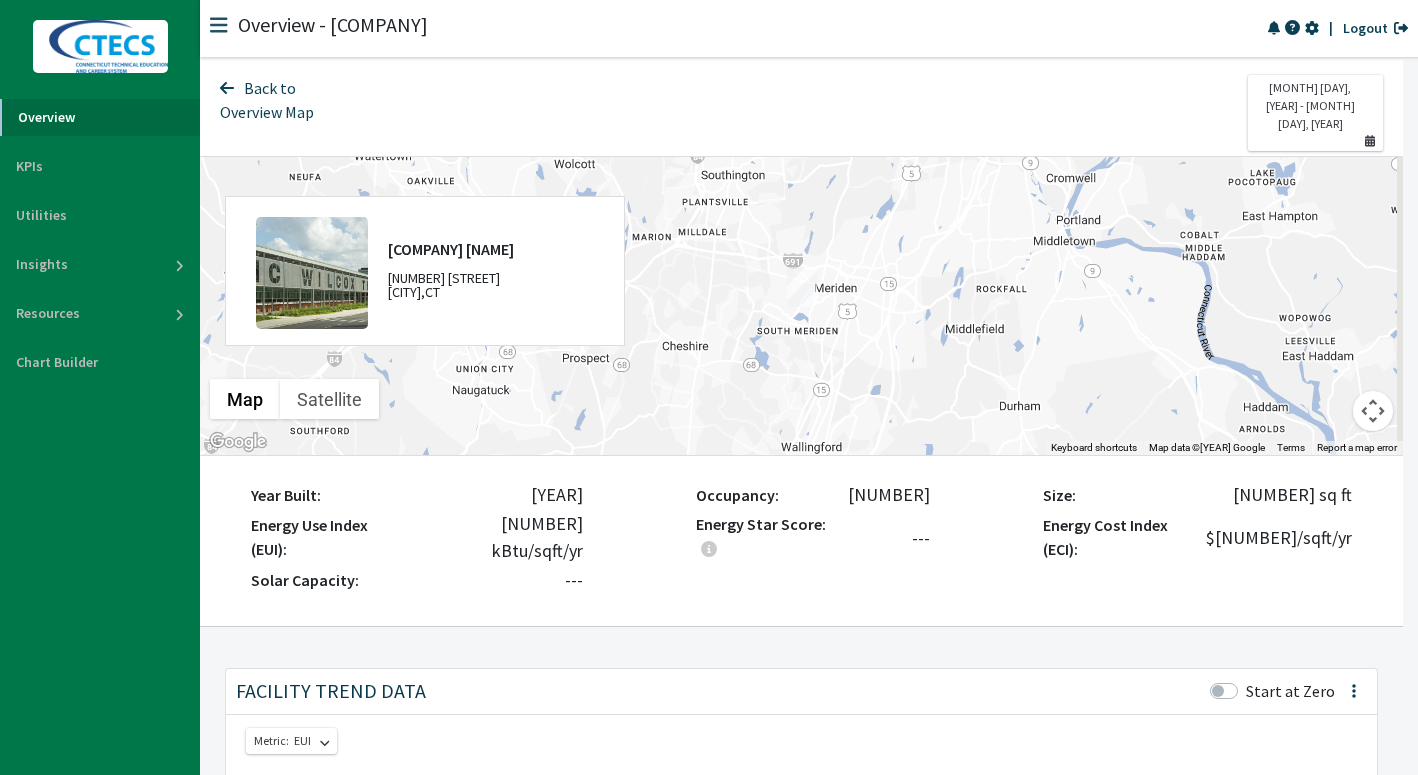 scroll, scrollTop: 999700, scrollLeft: 998904, axis: both 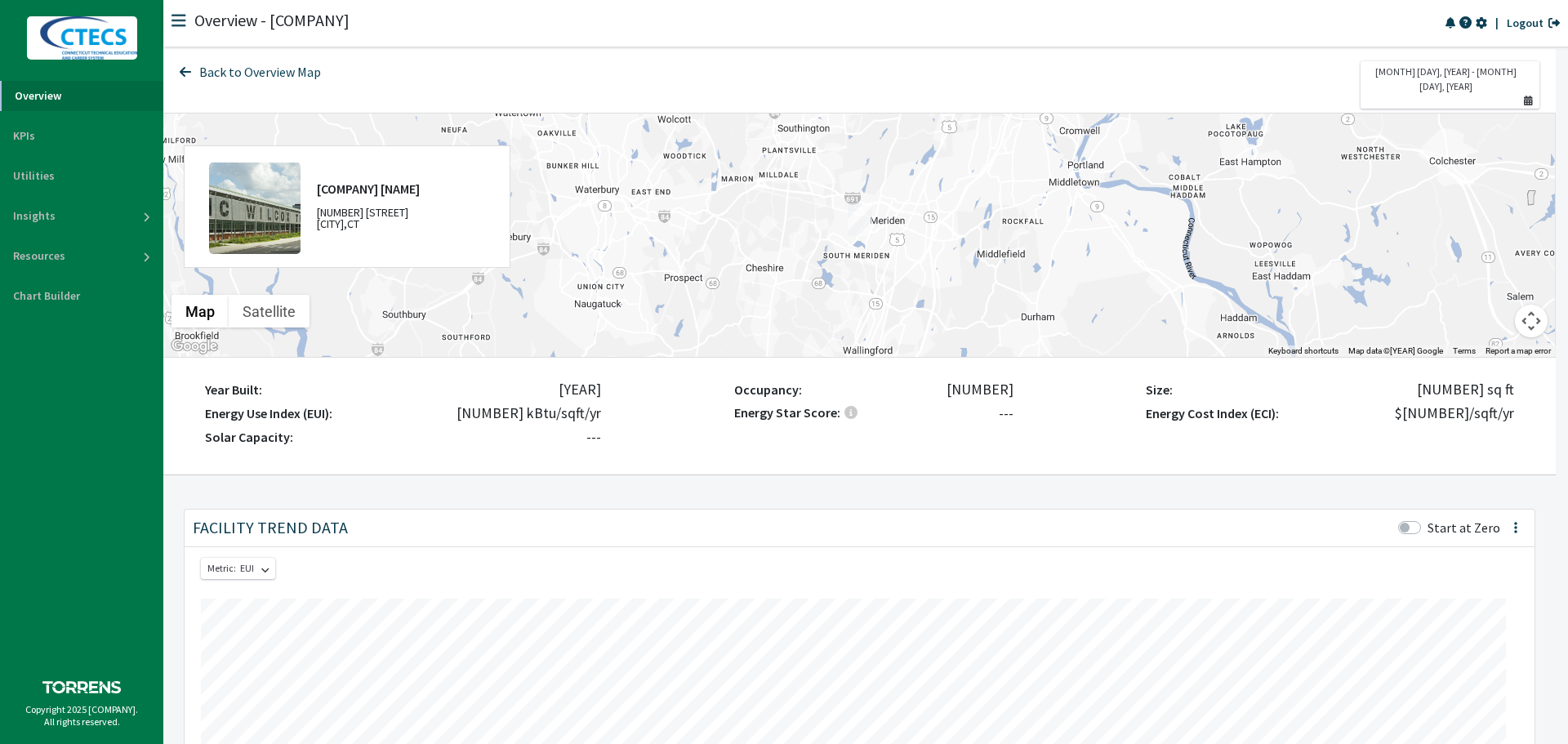 click on "Back to Overview Map" at bounding box center (269, 67) 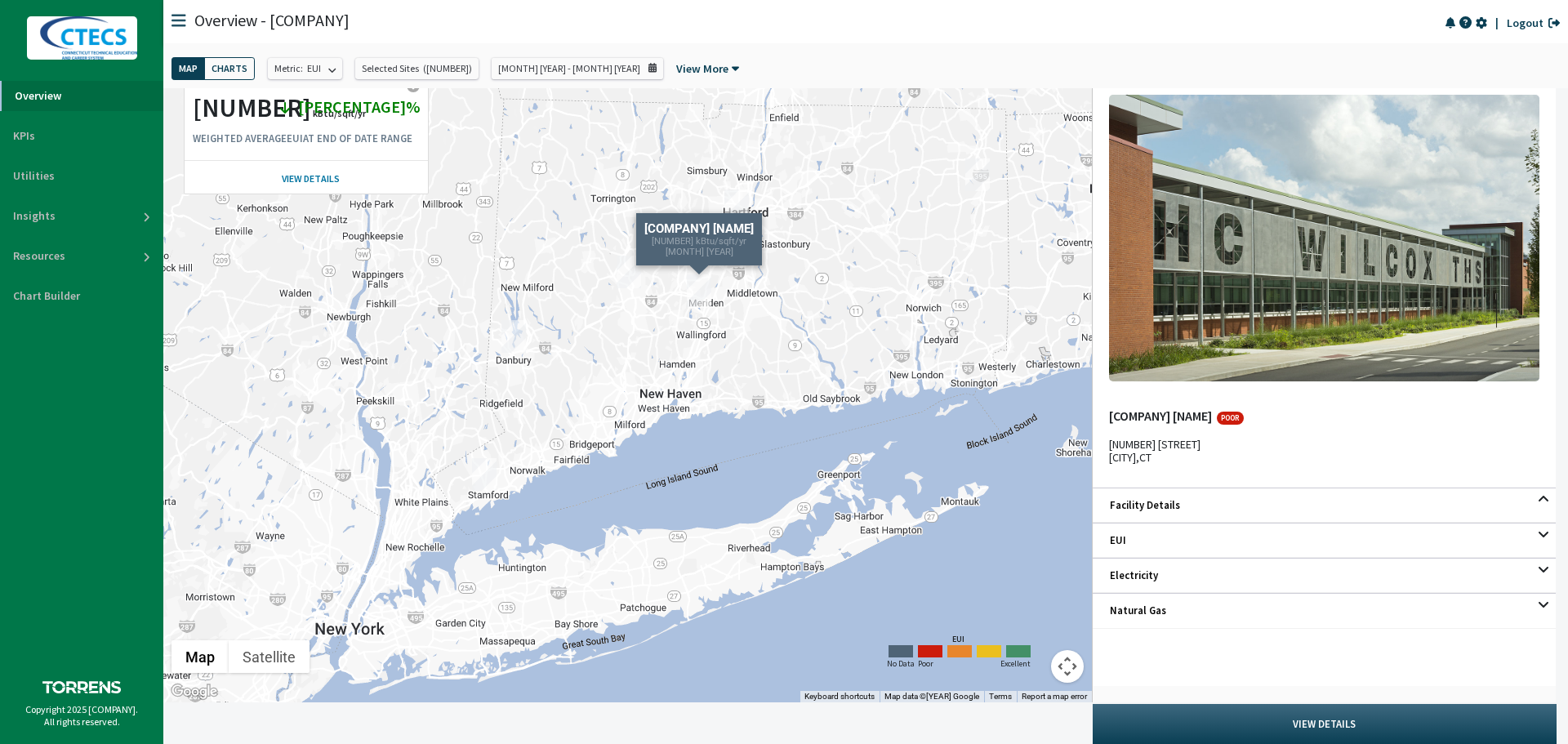 drag, startPoint x: 800, startPoint y: 396, endPoint x: 761, endPoint y: 447, distance: 64.2028 